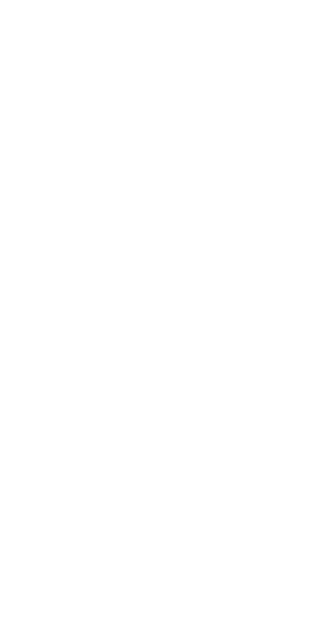 scroll, scrollTop: 0, scrollLeft: 0, axis: both 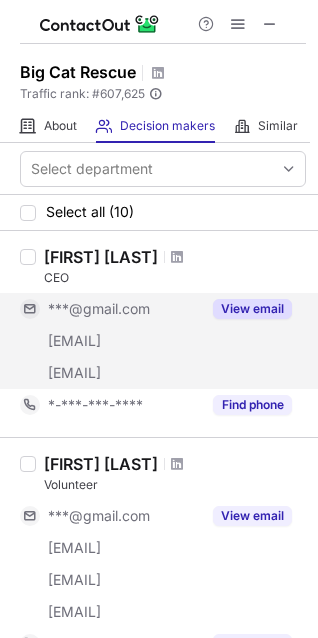 click on "View email" at bounding box center (252, 309) 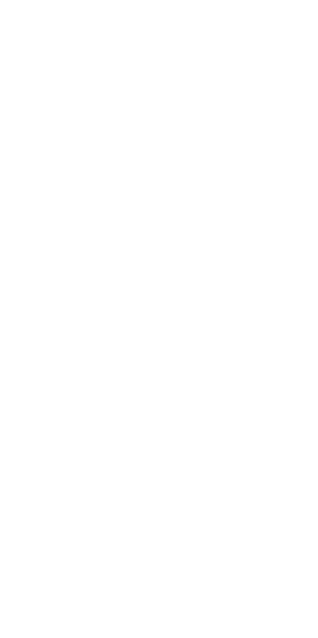 scroll, scrollTop: 0, scrollLeft: 0, axis: both 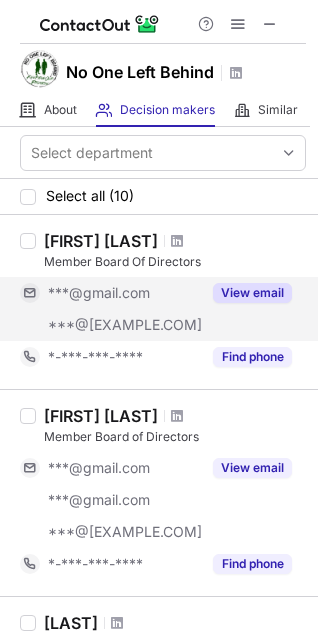 click on "View email" at bounding box center (252, 293) 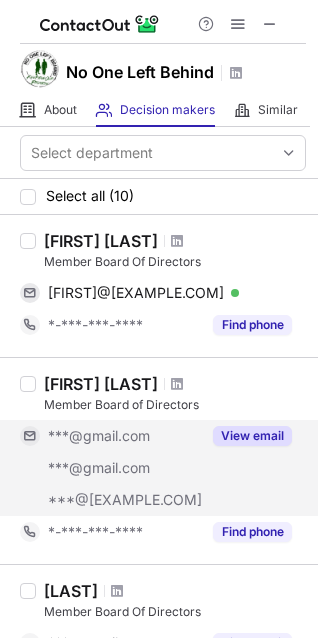 click on "View email" at bounding box center [252, 436] 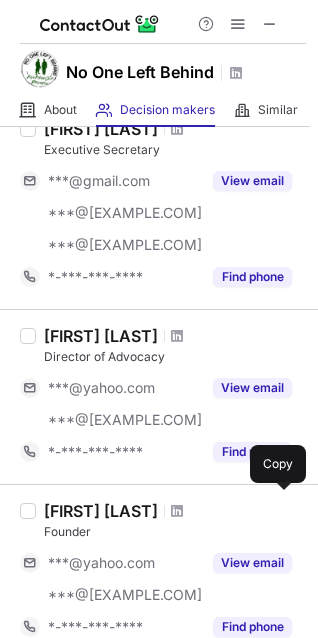 scroll, scrollTop: 1052, scrollLeft: 0, axis: vertical 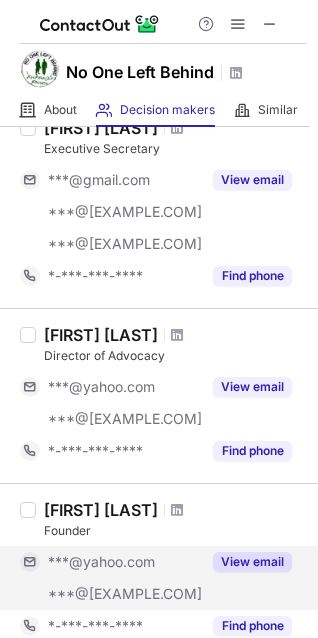 click on "View email" at bounding box center [252, 562] 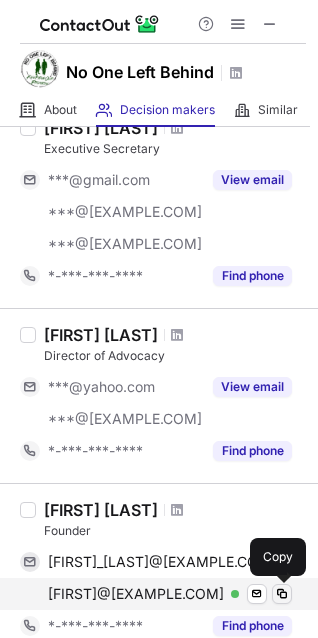 click at bounding box center (282, 594) 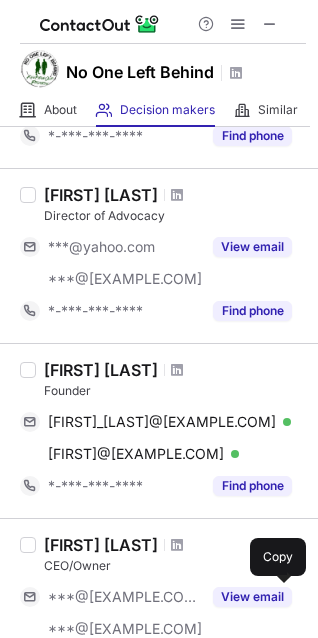scroll, scrollTop: 1192, scrollLeft: 0, axis: vertical 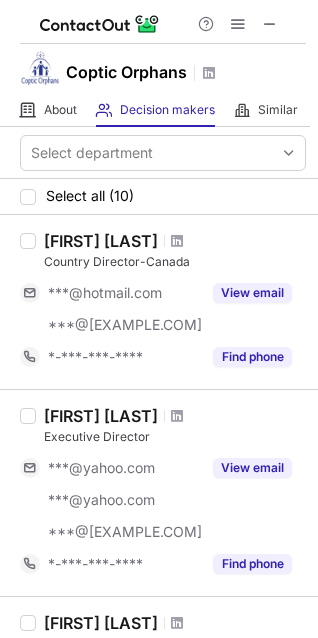 click on "Select all (10)" at bounding box center (159, 197) 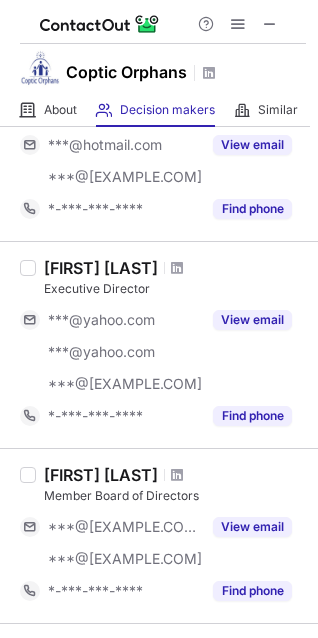 scroll, scrollTop: 150, scrollLeft: 0, axis: vertical 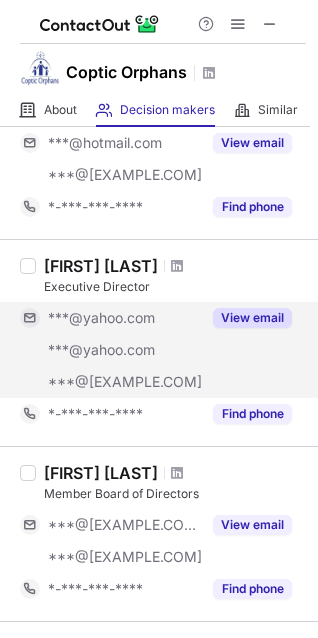 click on "View email" at bounding box center (252, 318) 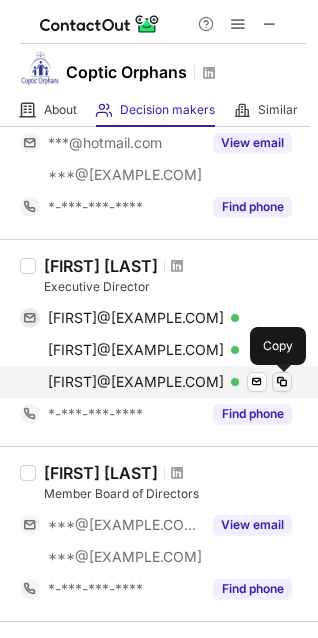 click at bounding box center (282, 382) 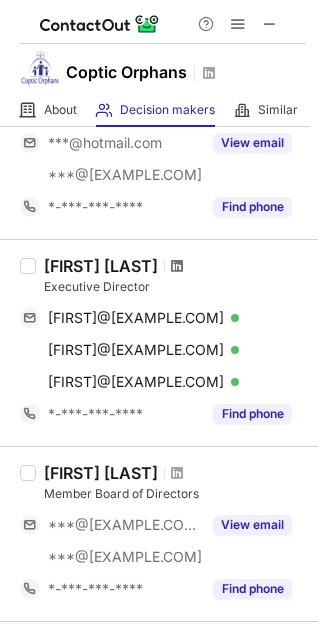 click at bounding box center (177, 266) 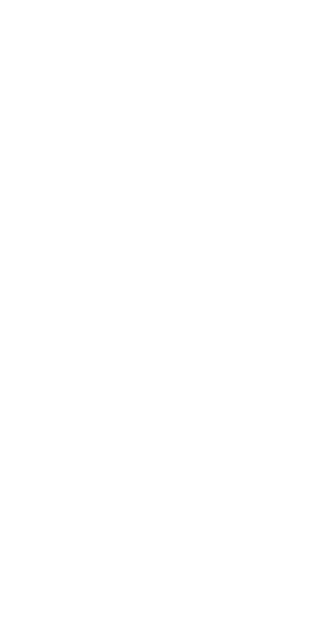 scroll, scrollTop: 0, scrollLeft: 0, axis: both 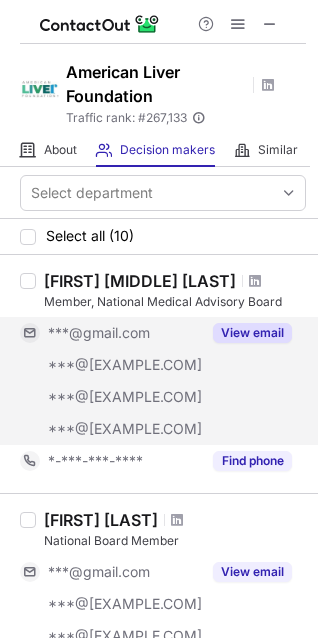 click on "View email" at bounding box center [252, 333] 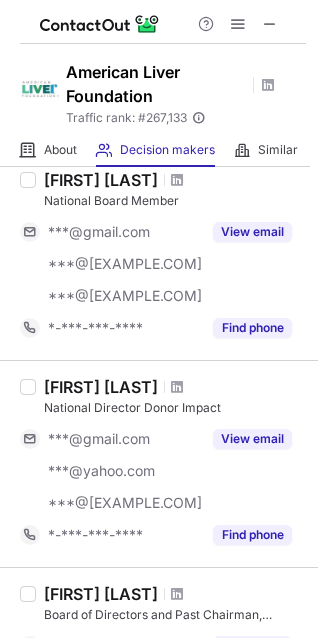 scroll, scrollTop: 310, scrollLeft: 0, axis: vertical 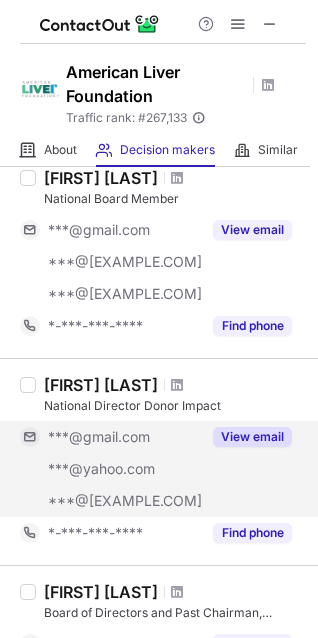 click on "View email" at bounding box center (252, 437) 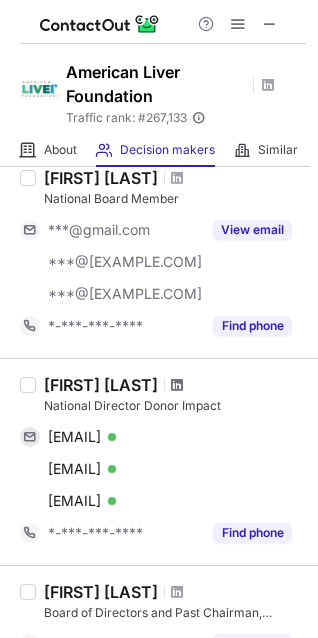 click at bounding box center [177, 385] 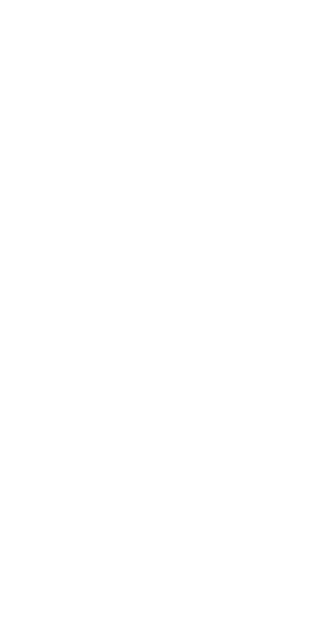 scroll, scrollTop: 0, scrollLeft: 0, axis: both 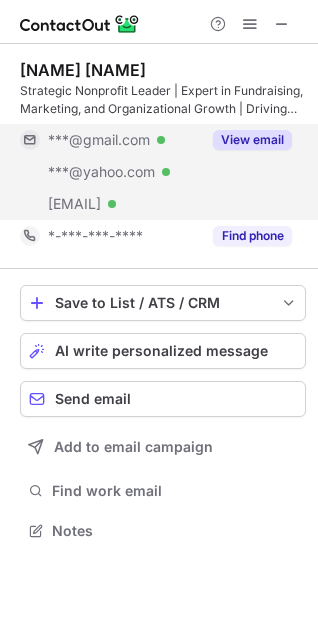click on "View email" at bounding box center [252, 140] 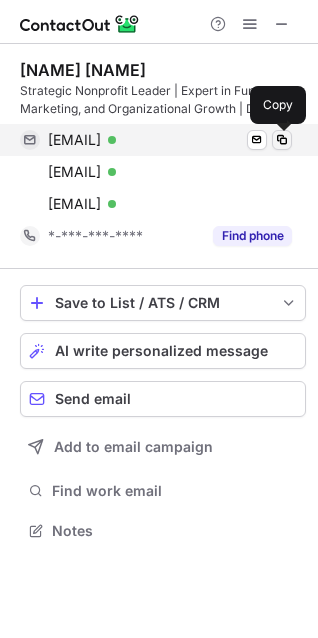 click at bounding box center (282, 140) 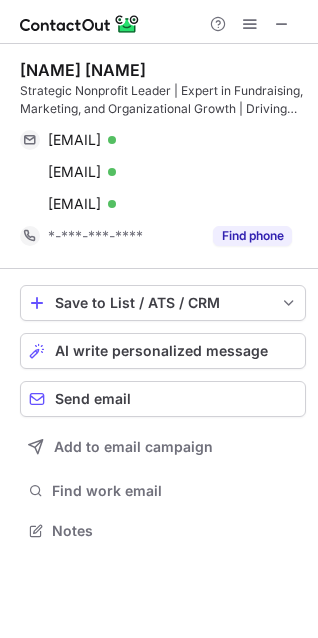 click on "ckruse@liverfoundation.org" at bounding box center [74, 204] 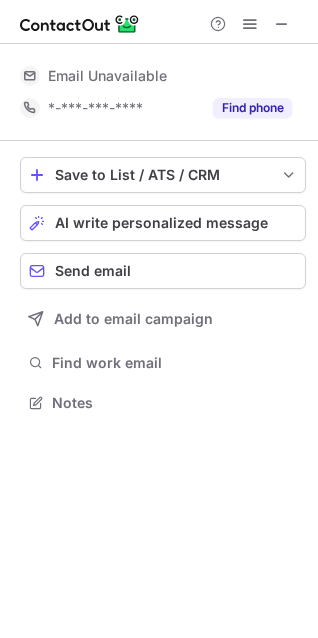 scroll, scrollTop: 440, scrollLeft: 318, axis: both 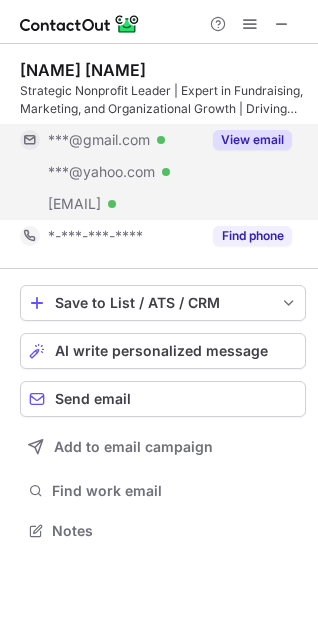 click on "View email" at bounding box center [252, 140] 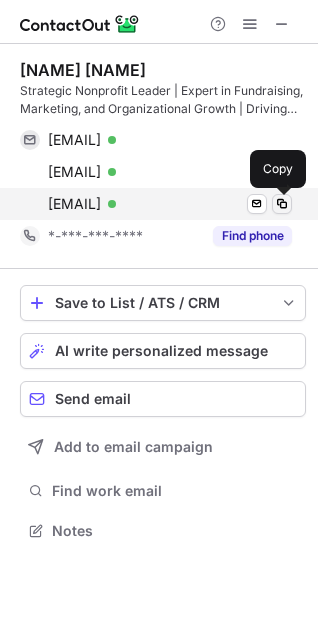 click at bounding box center (282, 204) 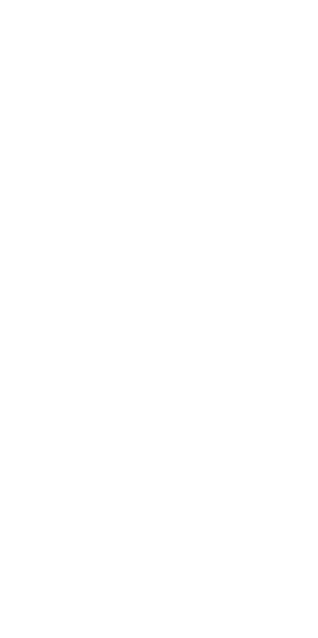 scroll, scrollTop: 0, scrollLeft: 0, axis: both 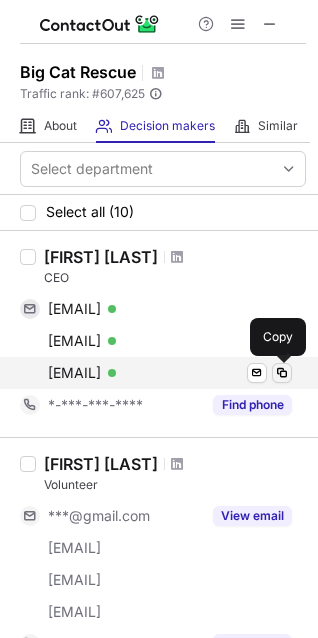 click at bounding box center [282, 373] 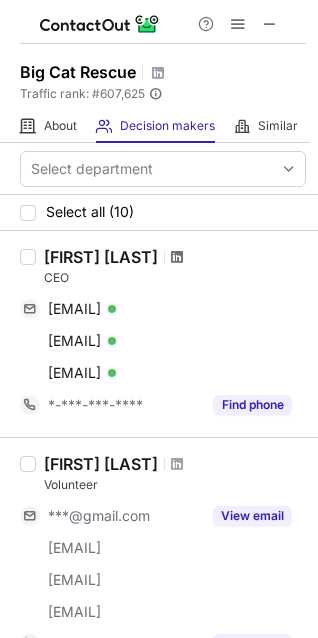 click at bounding box center (177, 257) 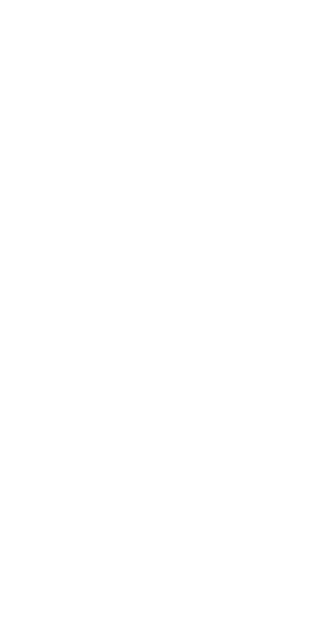 scroll, scrollTop: 0, scrollLeft: 0, axis: both 